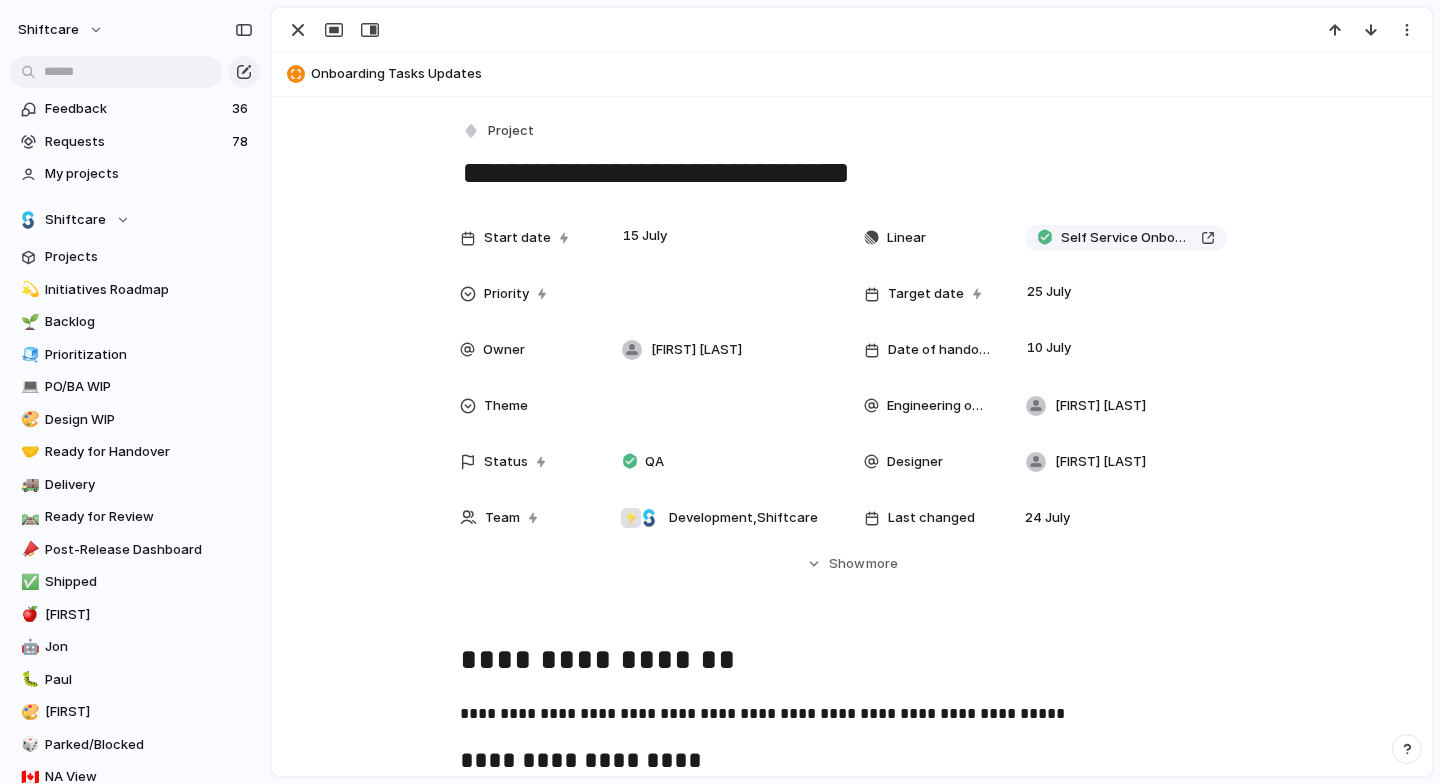 scroll, scrollTop: 0, scrollLeft: 0, axis: both 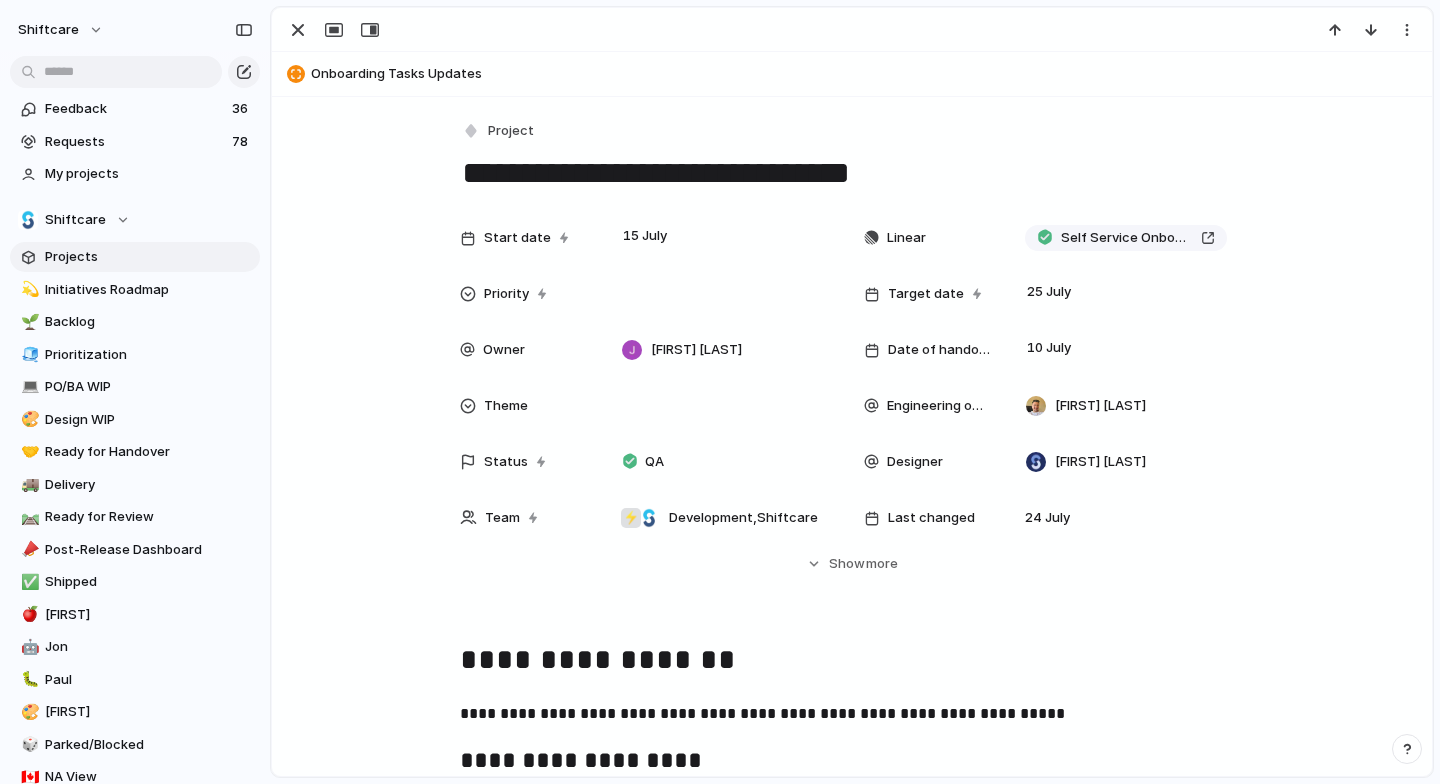 click on "Projects" at bounding box center (149, 257) 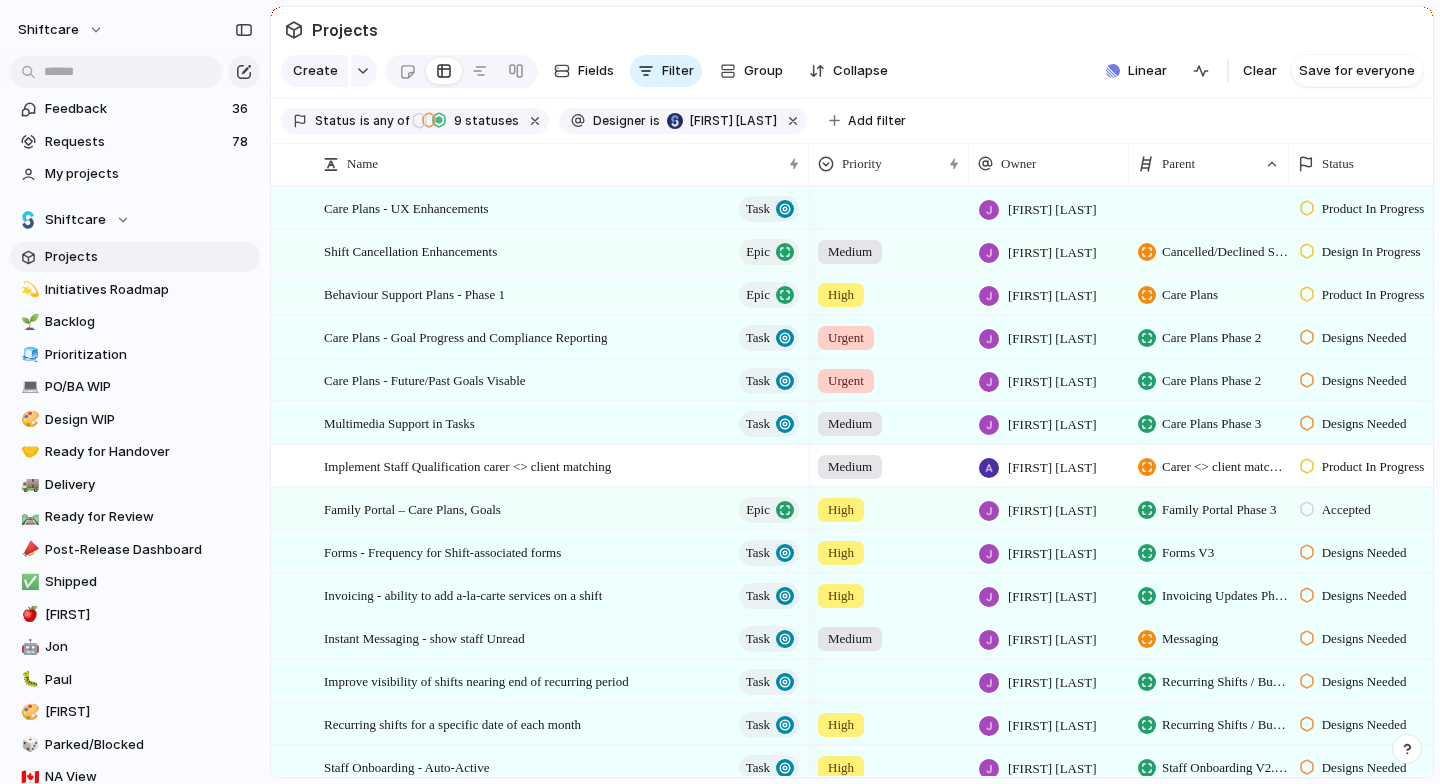scroll, scrollTop: 0, scrollLeft: 100, axis: horizontal 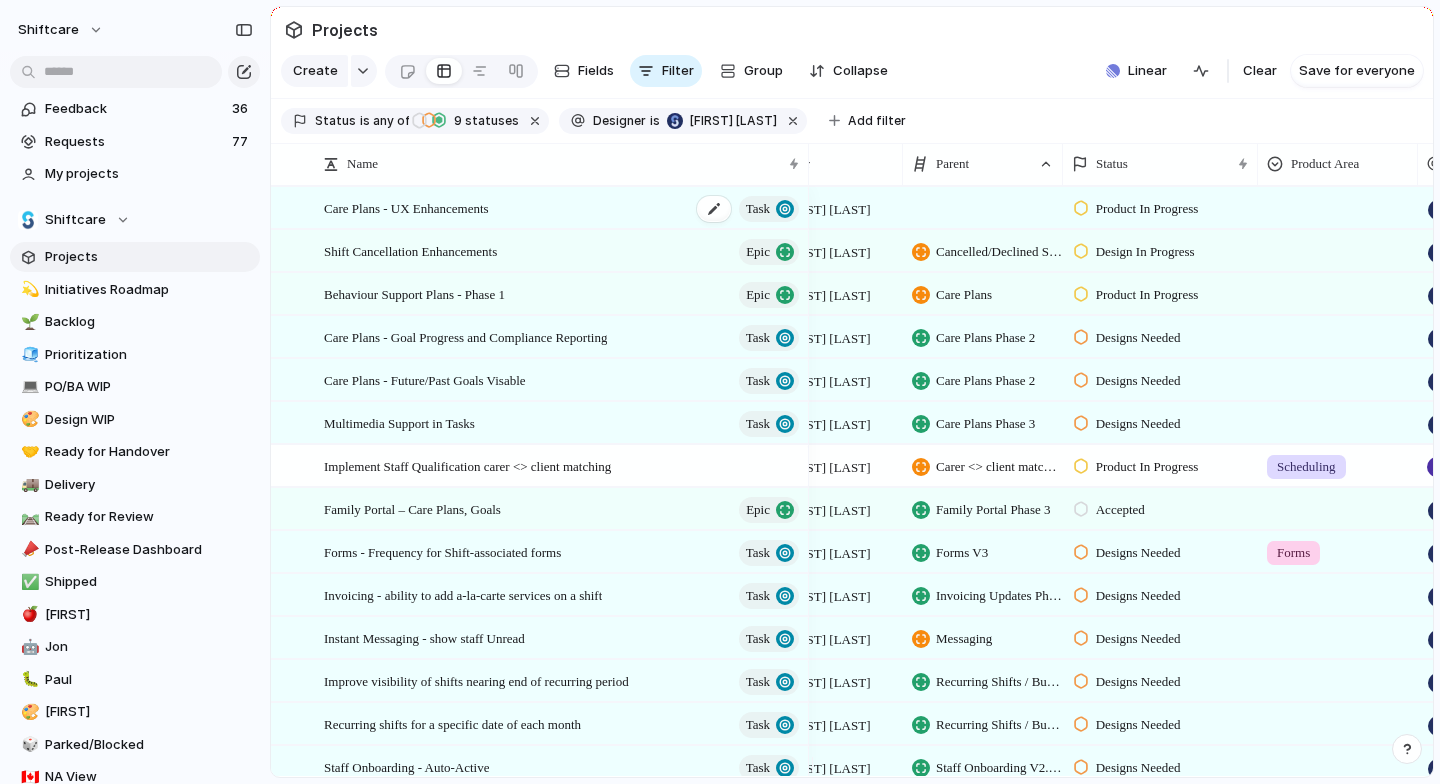 click on "Care Plans - UX Enhancements" at bounding box center (406, 207) 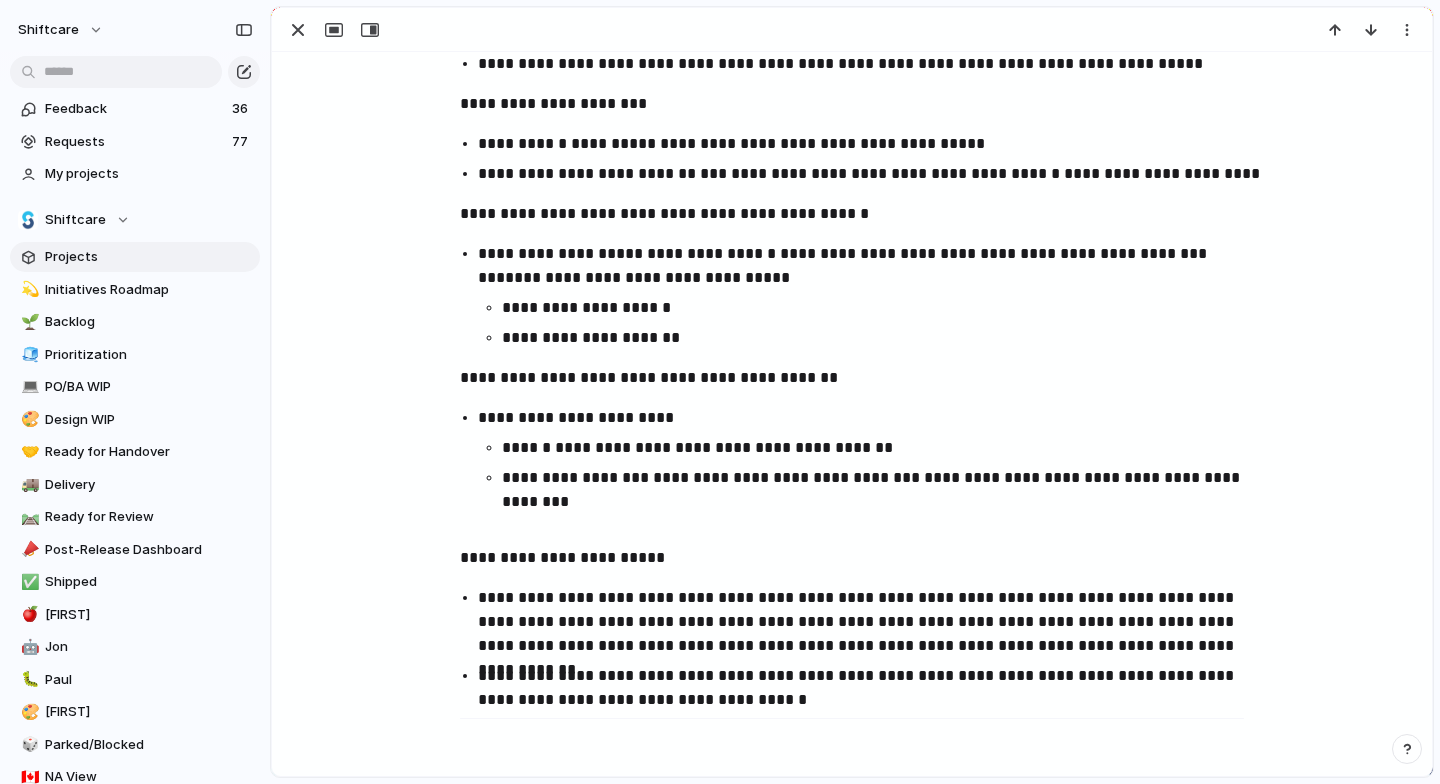 scroll, scrollTop: 1242, scrollLeft: 0, axis: vertical 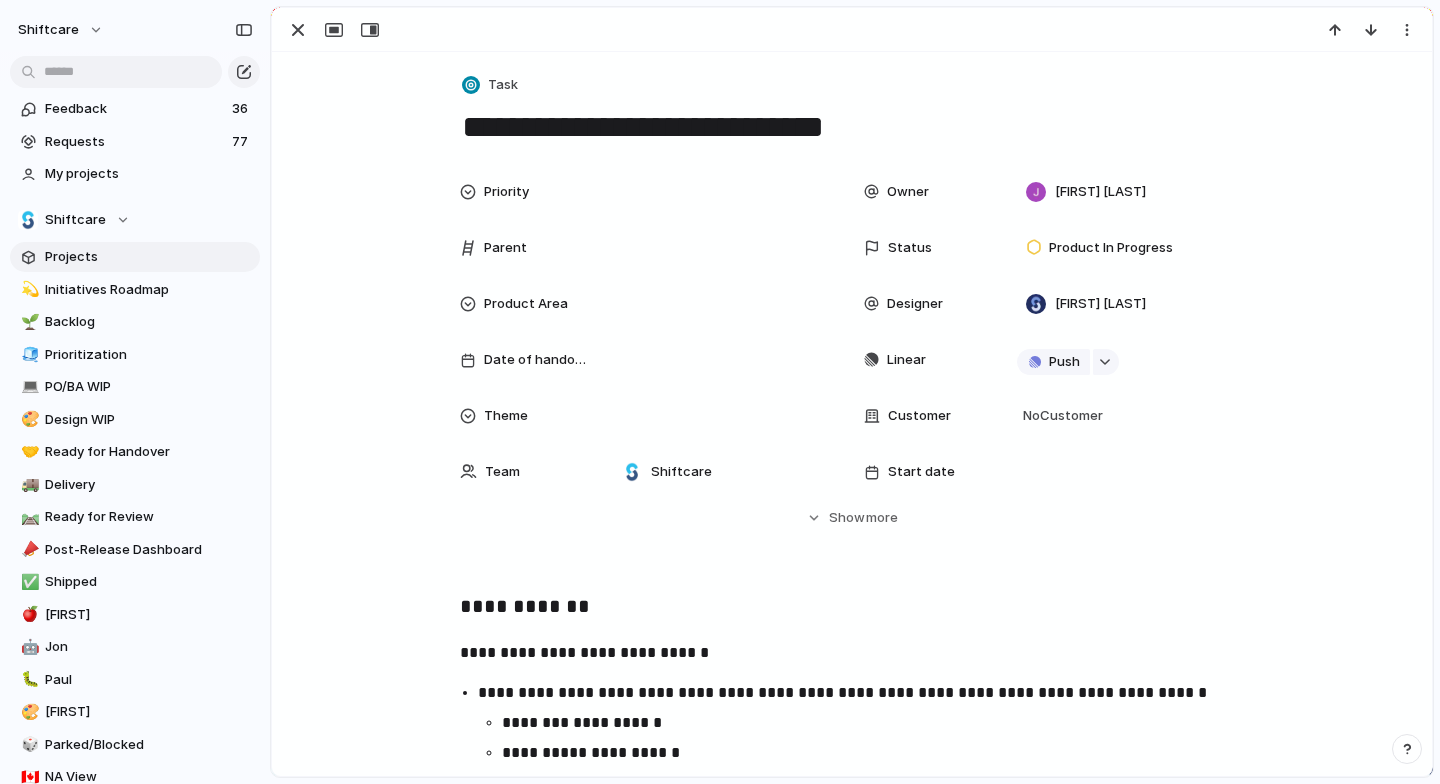 click on "Priority Owner [FIRST] [LAST] Parent Status Product In Progress Product Area Designer [FIRST] [LAST] Date of handover Linear Push Theme Customer No Customer Team Shiftcare Start date Target date Last changed 31 July Created at 31 July Created by [FIRST] [LAST] Estimate (weeks) Impact Design ready Feedback Eng. Effort Scope Target Date Figma file Release Phase Markets Marketing Status CS Status Engineering team Engineering owner Release Date For eng. disc. Design Effort Hide Show more" at bounding box center (852, 368) 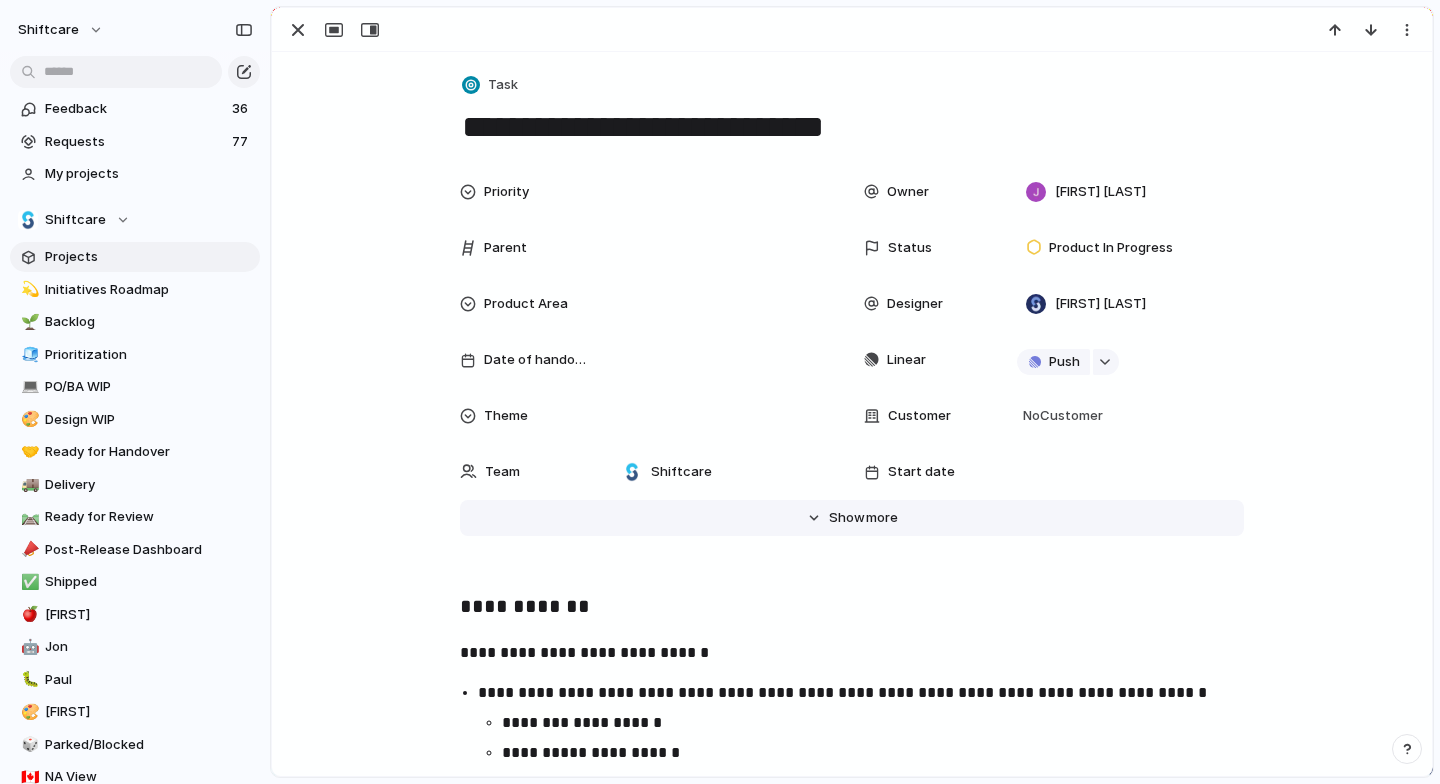 click on "Hide Show more" at bounding box center [852, 518] 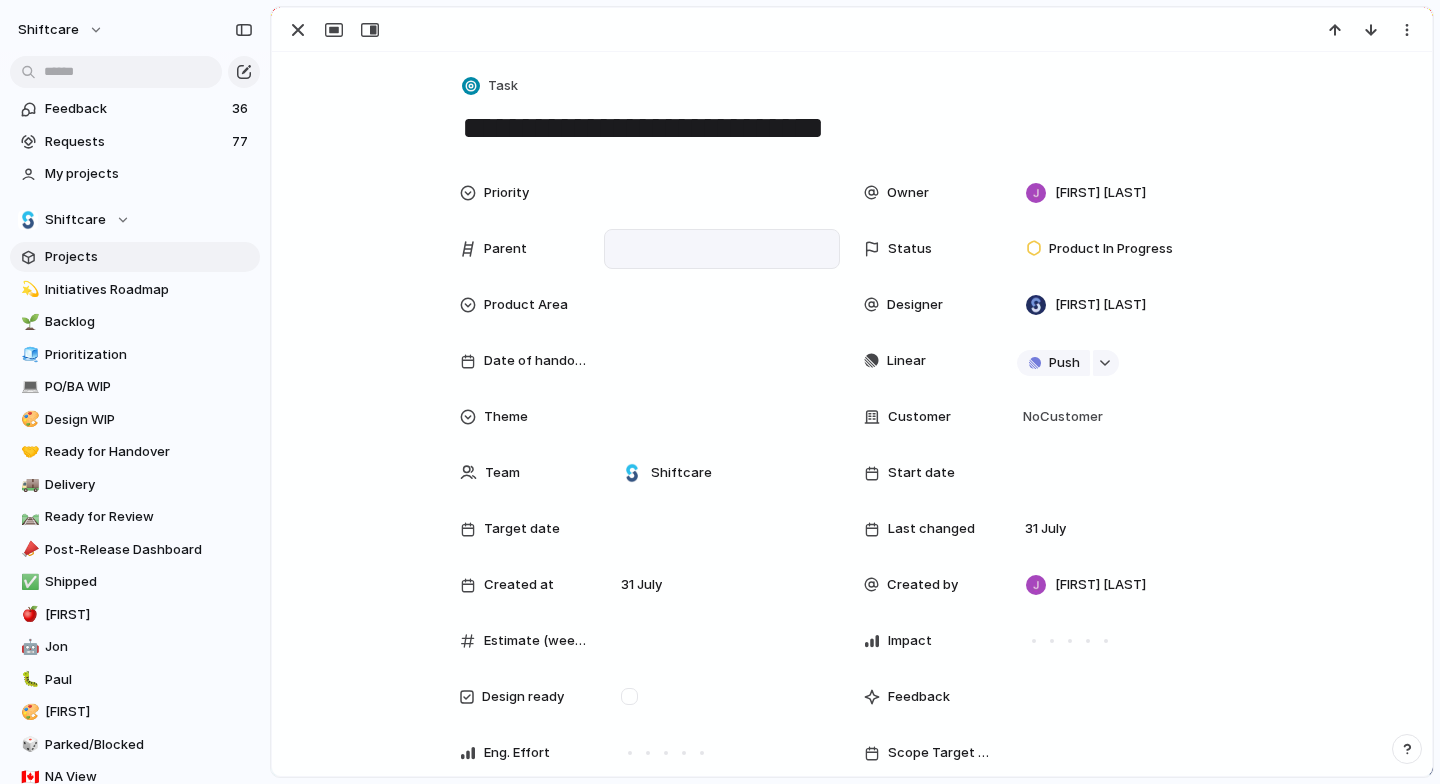 click at bounding box center (722, 249) 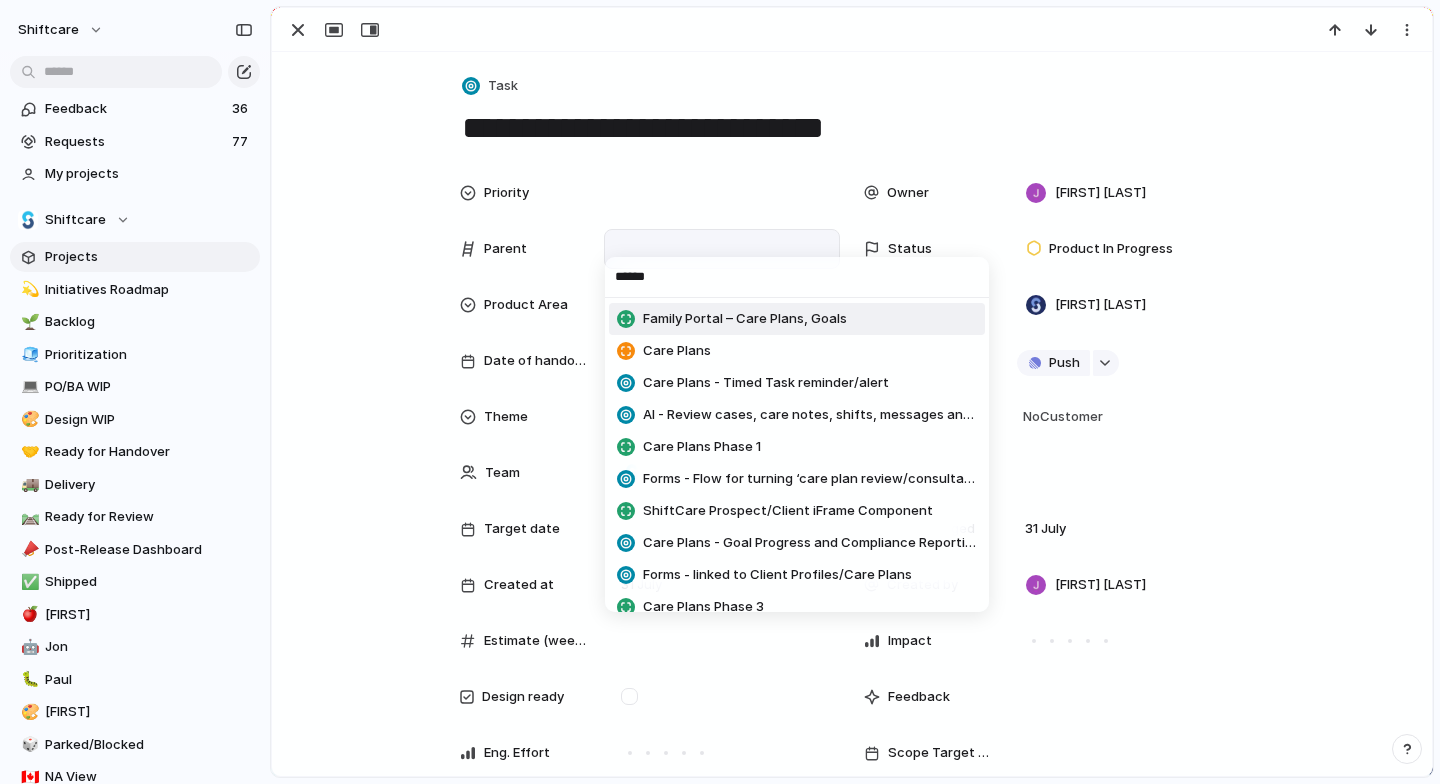 type on "*******" 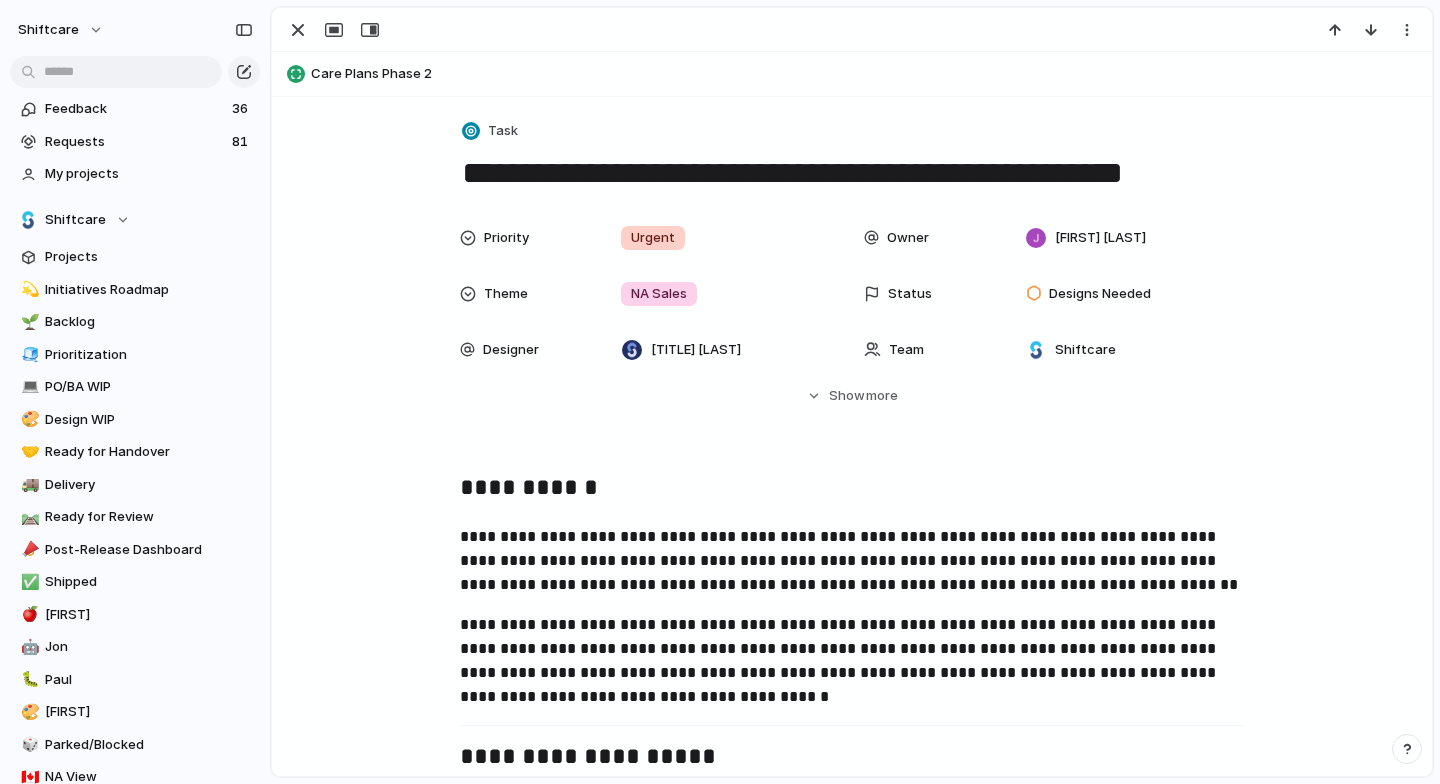 scroll, scrollTop: 0, scrollLeft: 0, axis: both 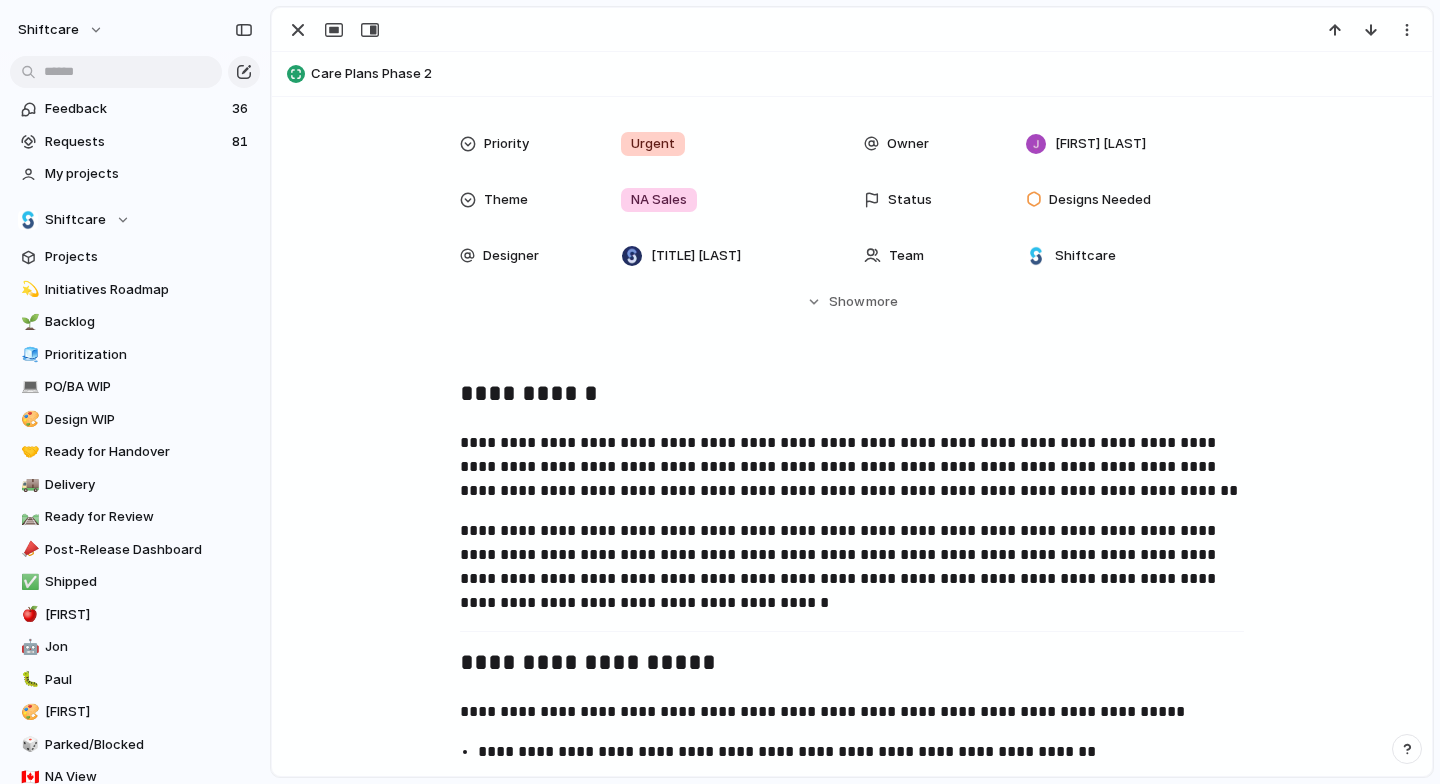 click on "**********" at bounding box center [852, 467] 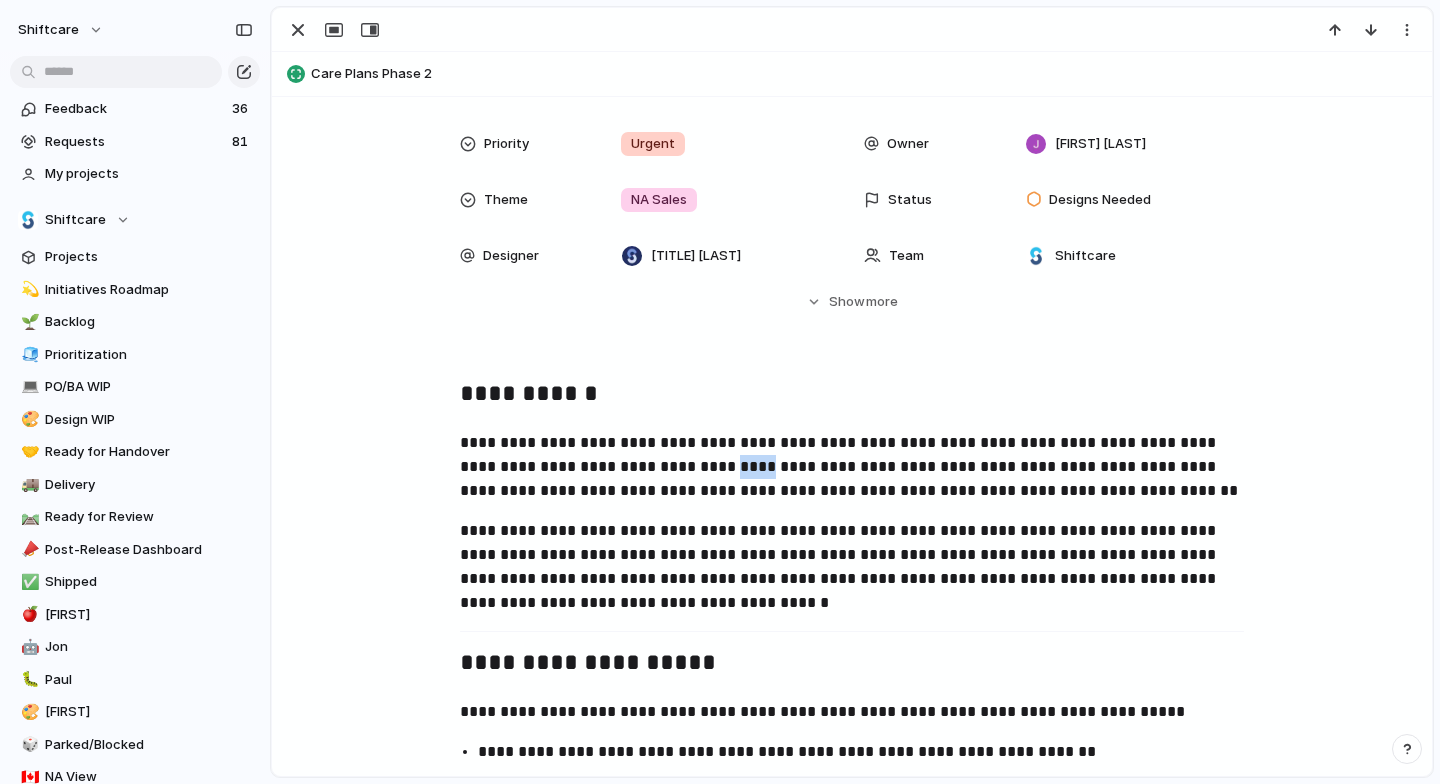 click on "**********" at bounding box center (852, 467) 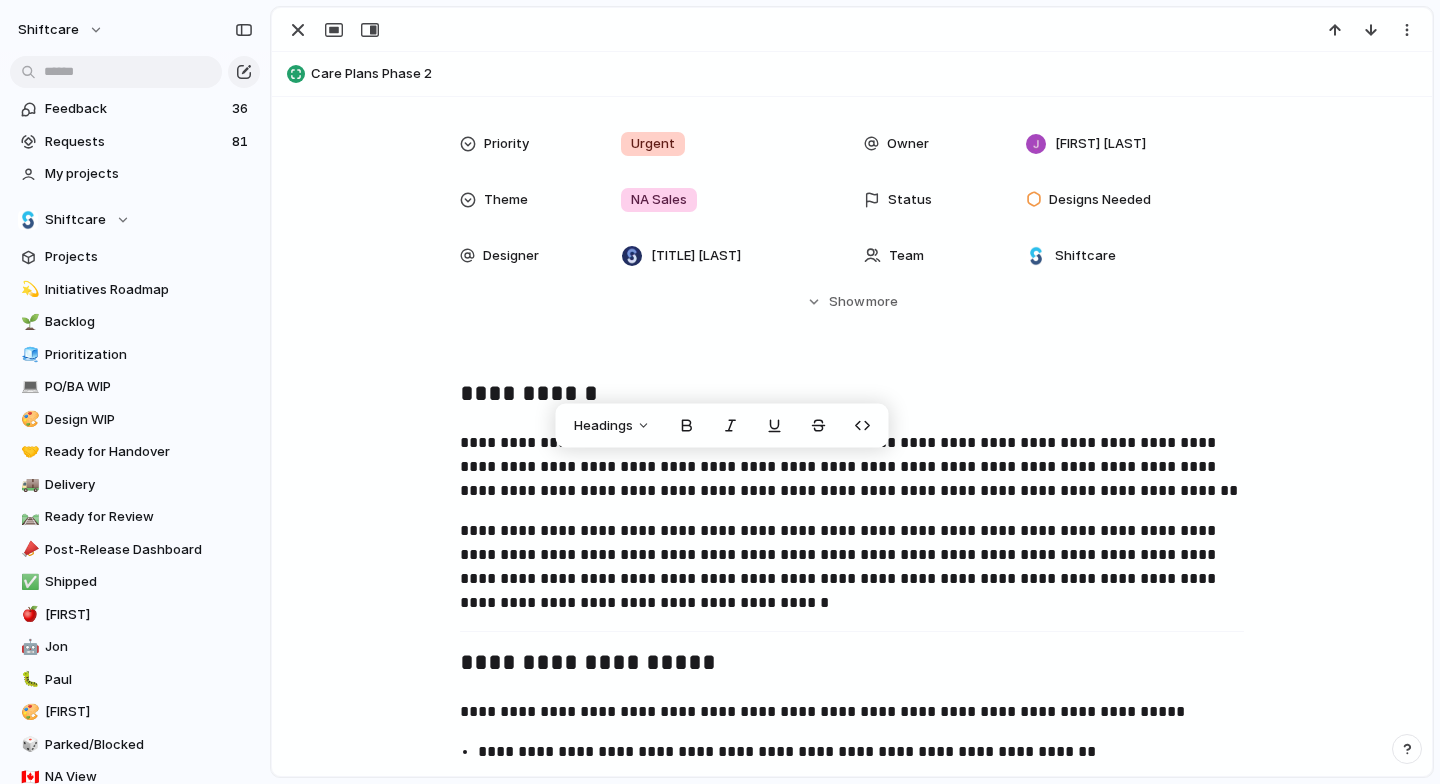 click on "**********" at bounding box center [852, 467] 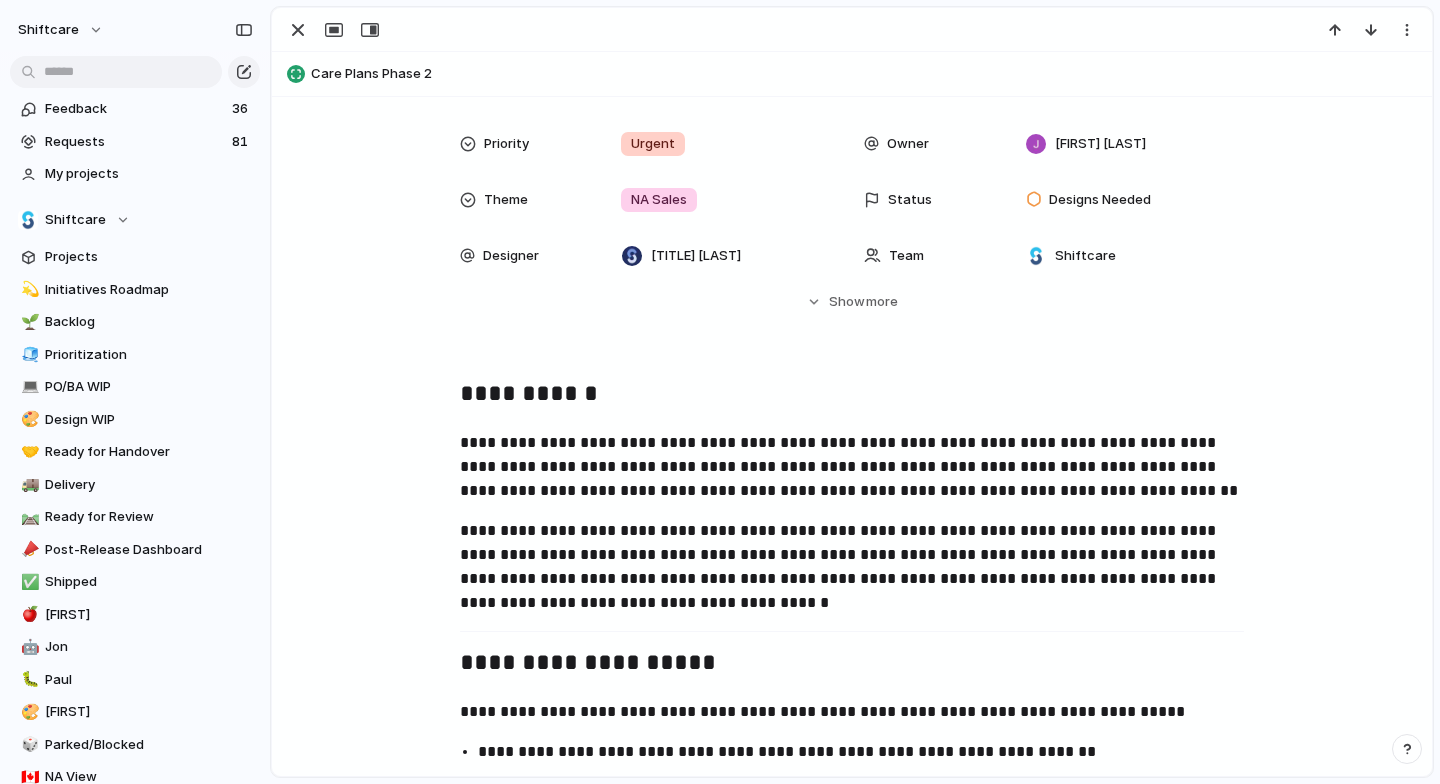 click on "**********" at bounding box center (852, 567) 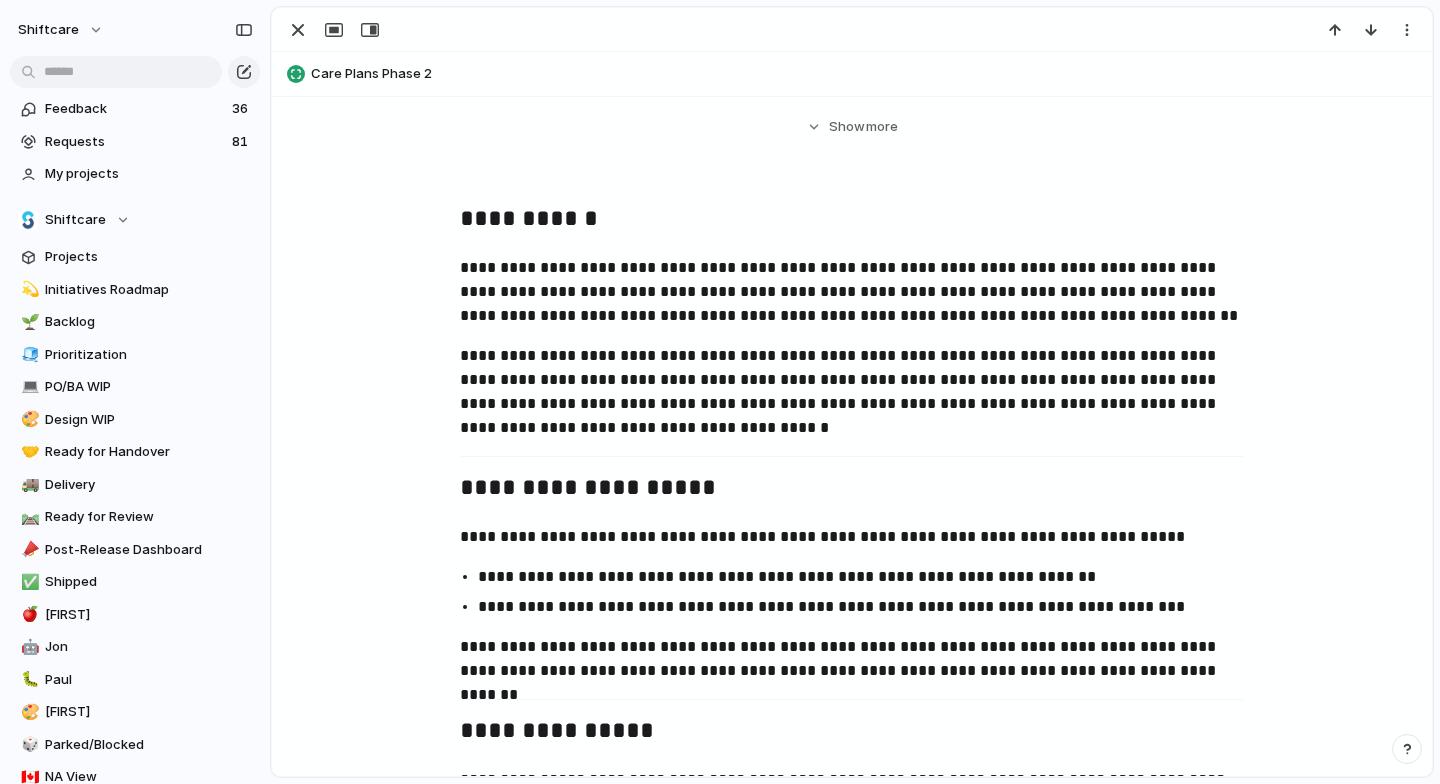 scroll, scrollTop: 516, scrollLeft: 0, axis: vertical 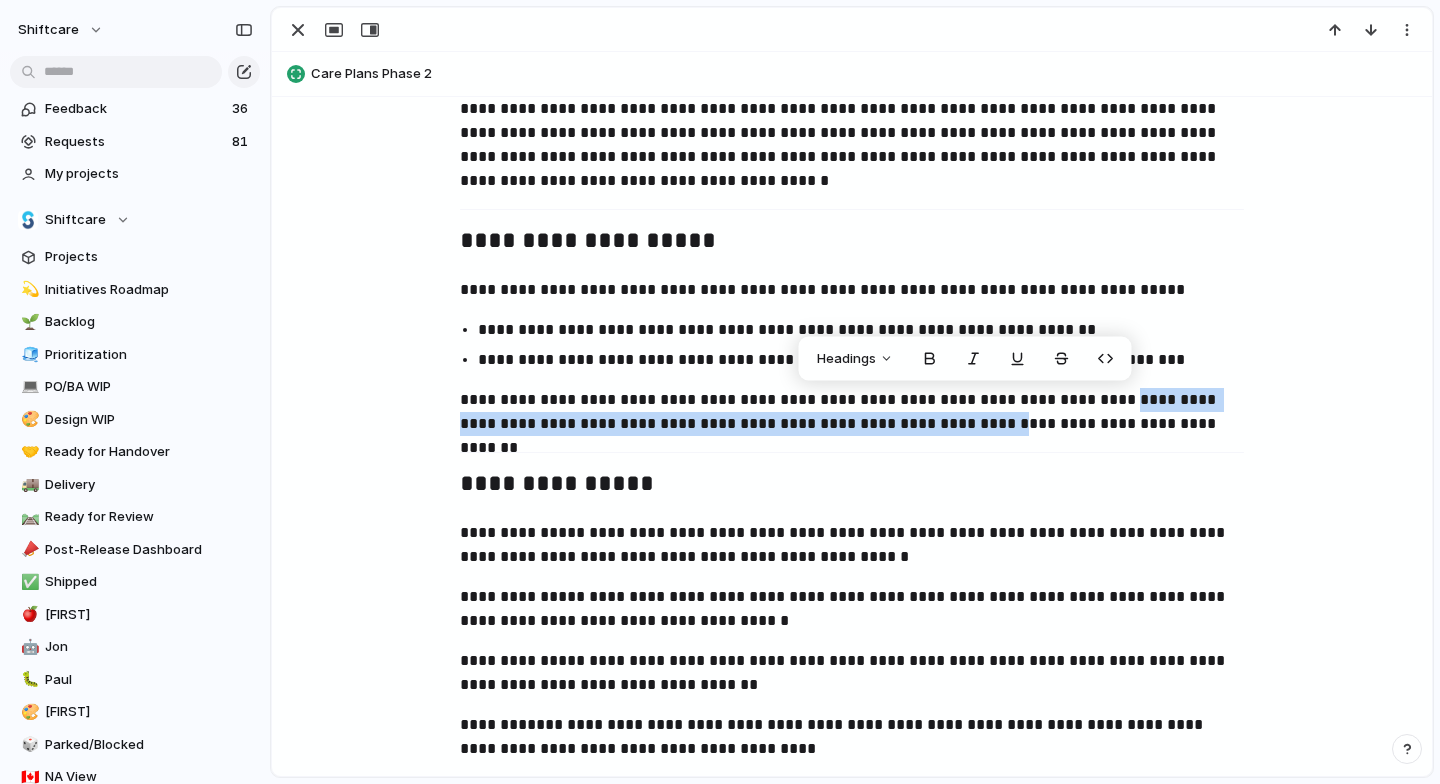 drag, startPoint x: 1042, startPoint y: 402, endPoint x: 857, endPoint y: 417, distance: 185.60712 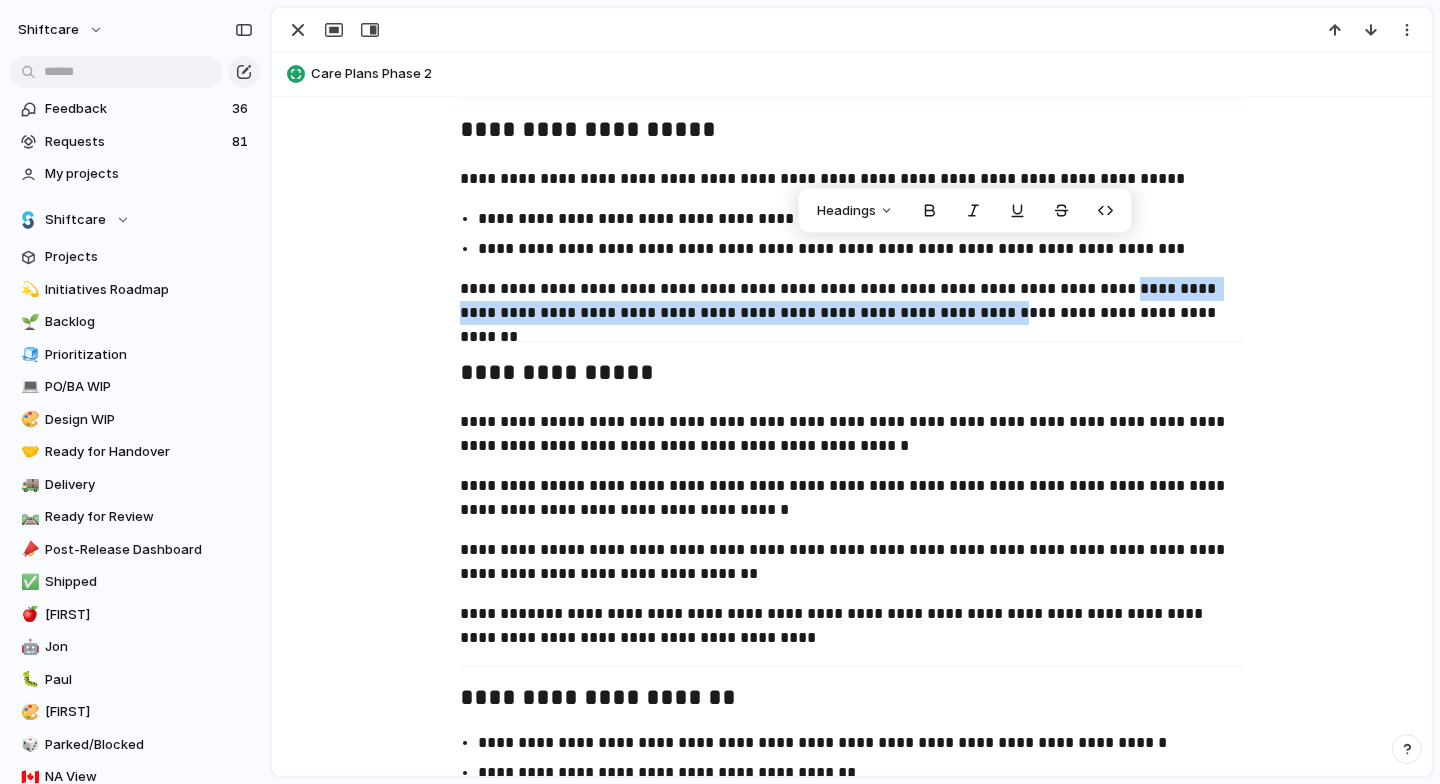 scroll, scrollTop: 1056, scrollLeft: 0, axis: vertical 